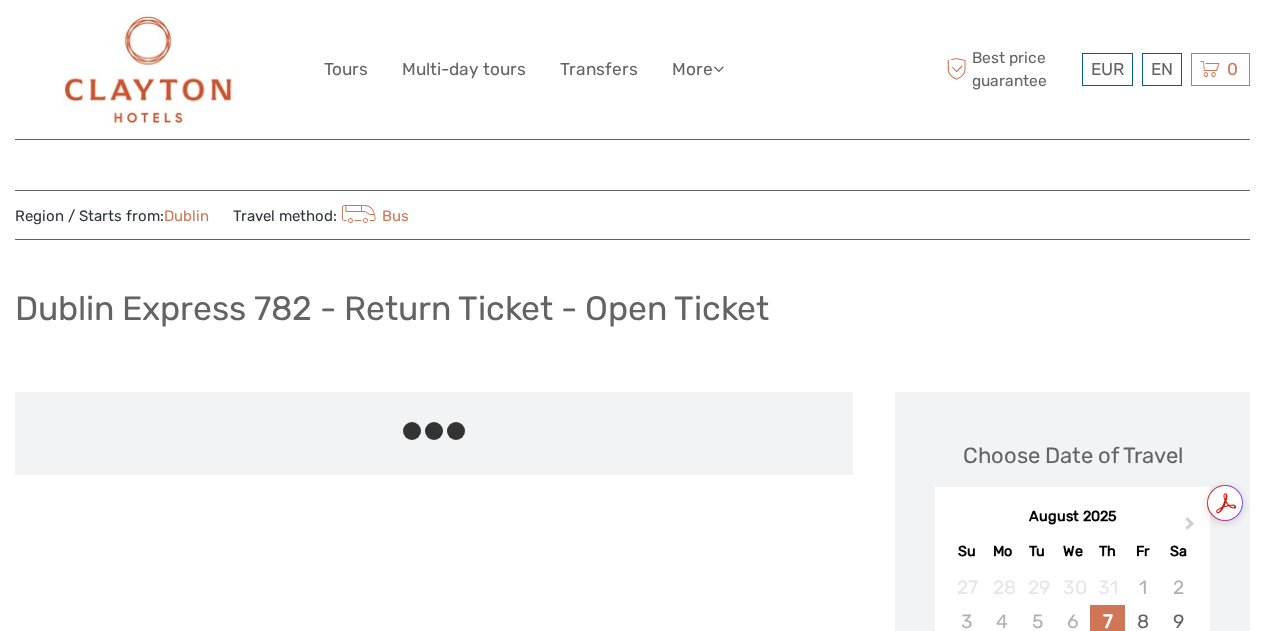 scroll, scrollTop: 0, scrollLeft: 0, axis: both 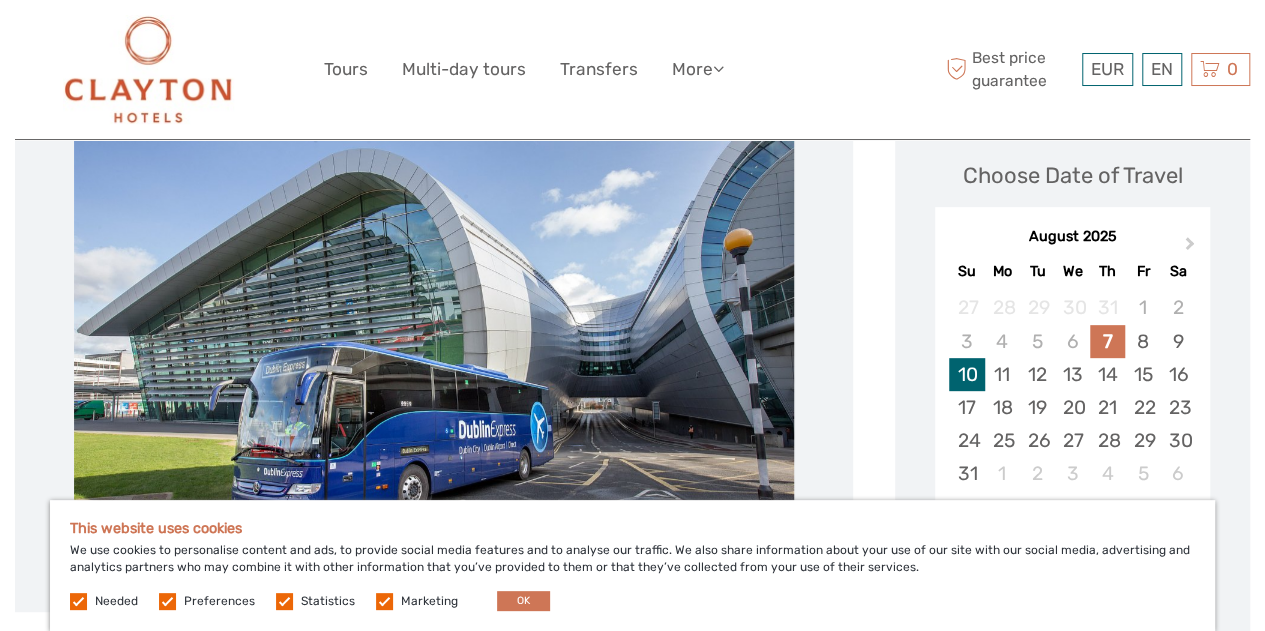 click on "10" at bounding box center (966, 374) 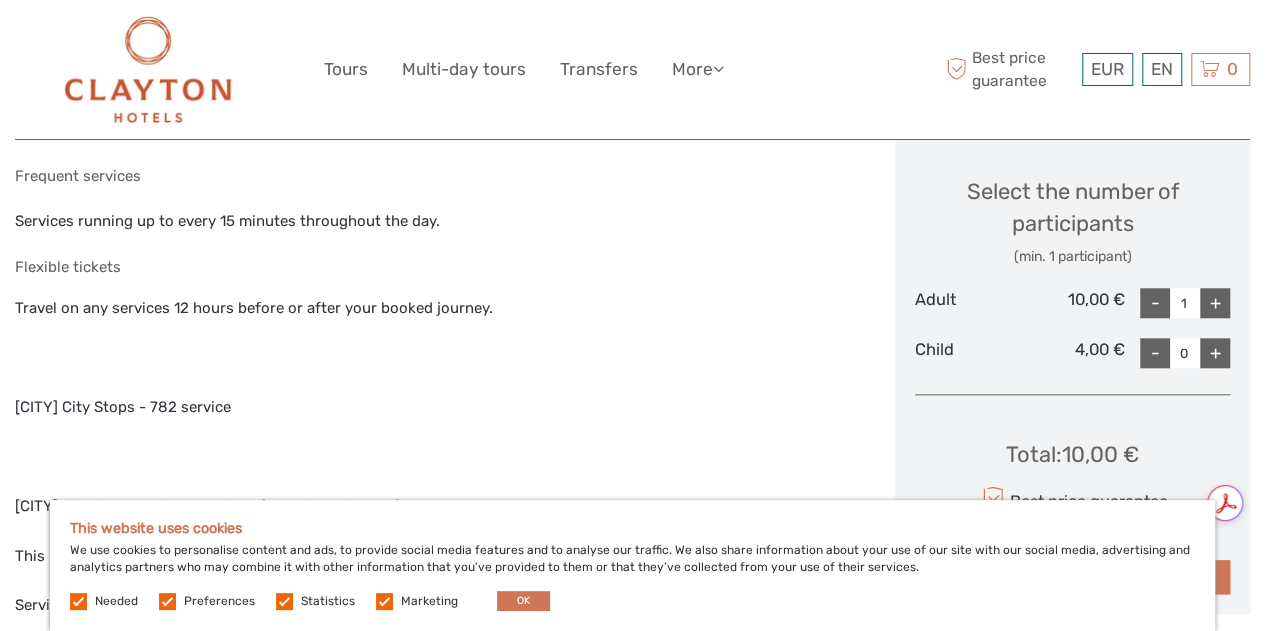 scroll, scrollTop: 832, scrollLeft: 0, axis: vertical 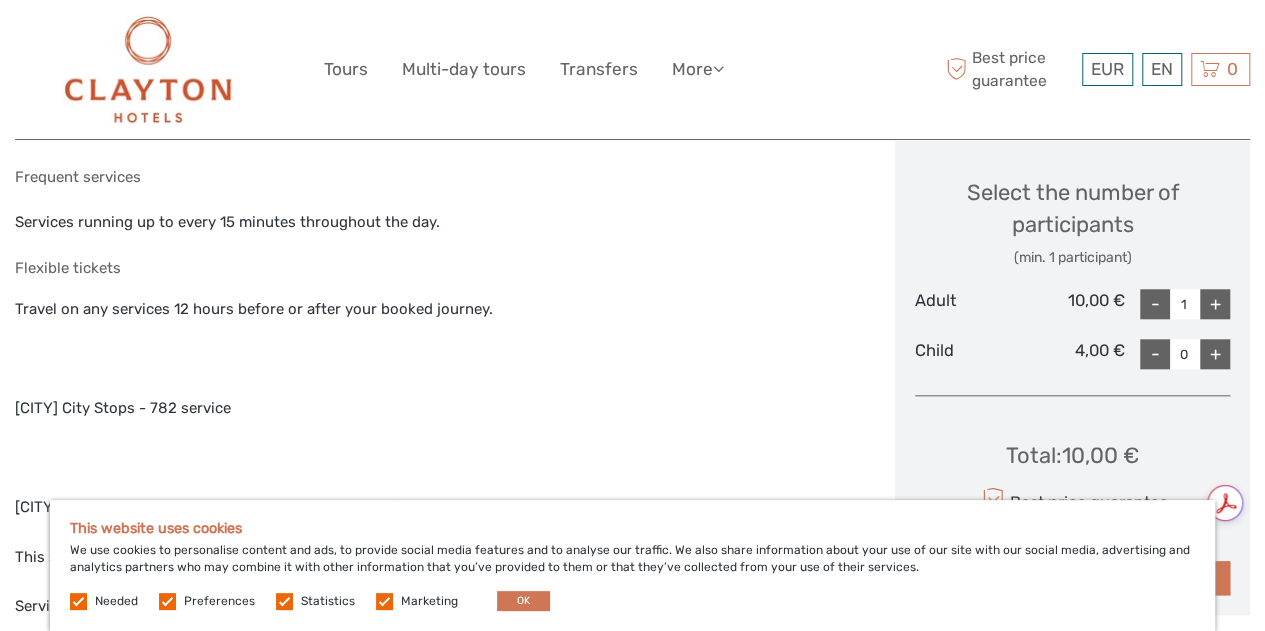 click on "+" at bounding box center [1215, 304] 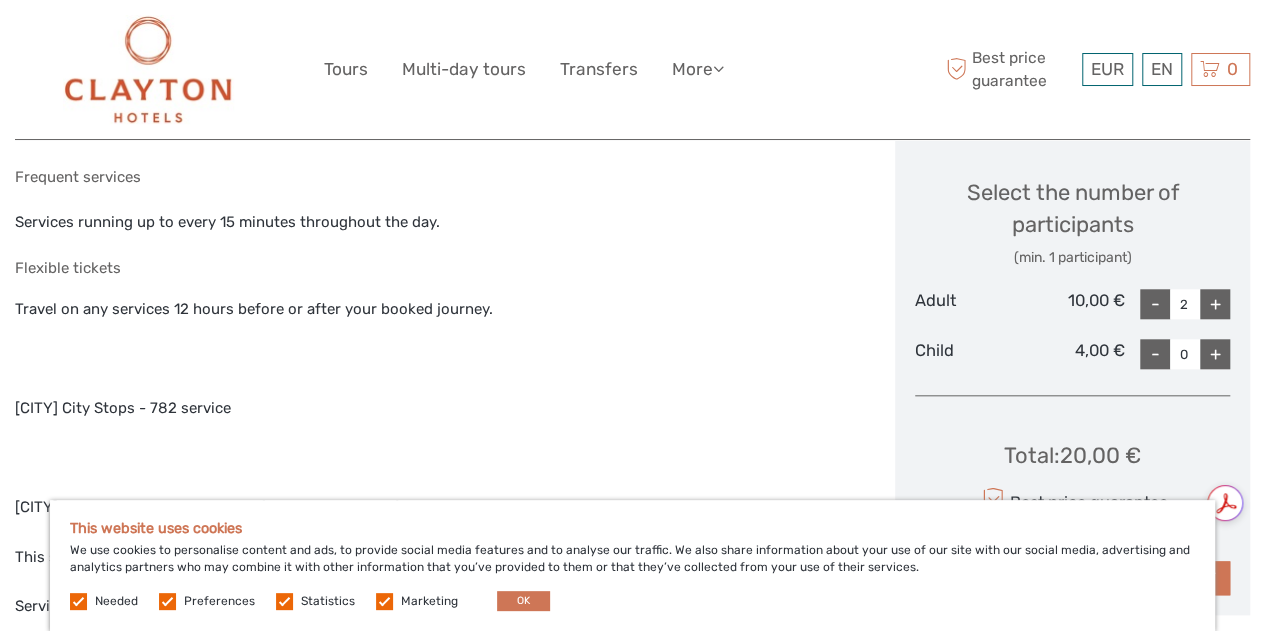 click on "+" at bounding box center (1215, 354) 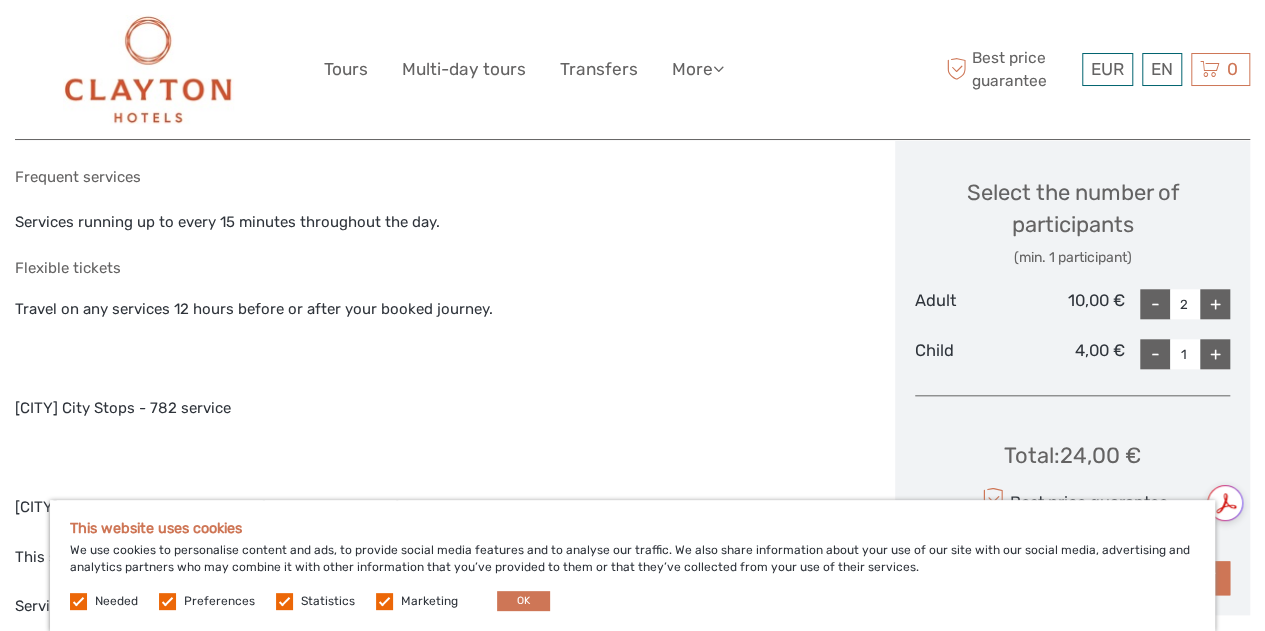click on "+" at bounding box center [1215, 354] 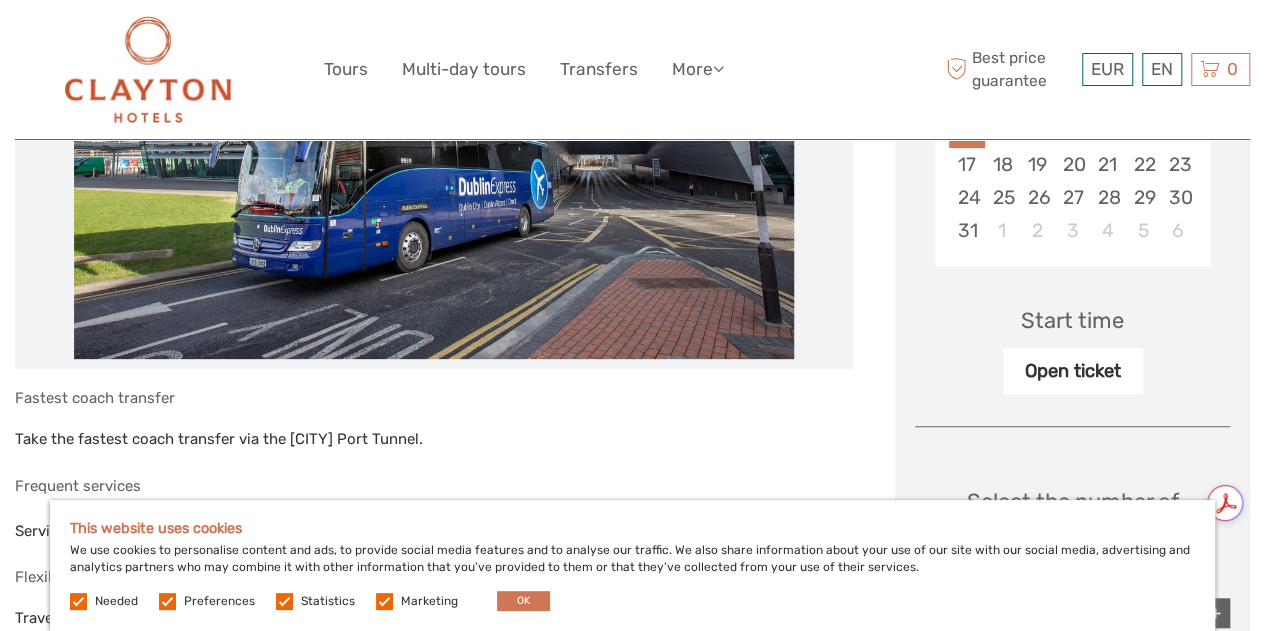 scroll, scrollTop: 524, scrollLeft: 0, axis: vertical 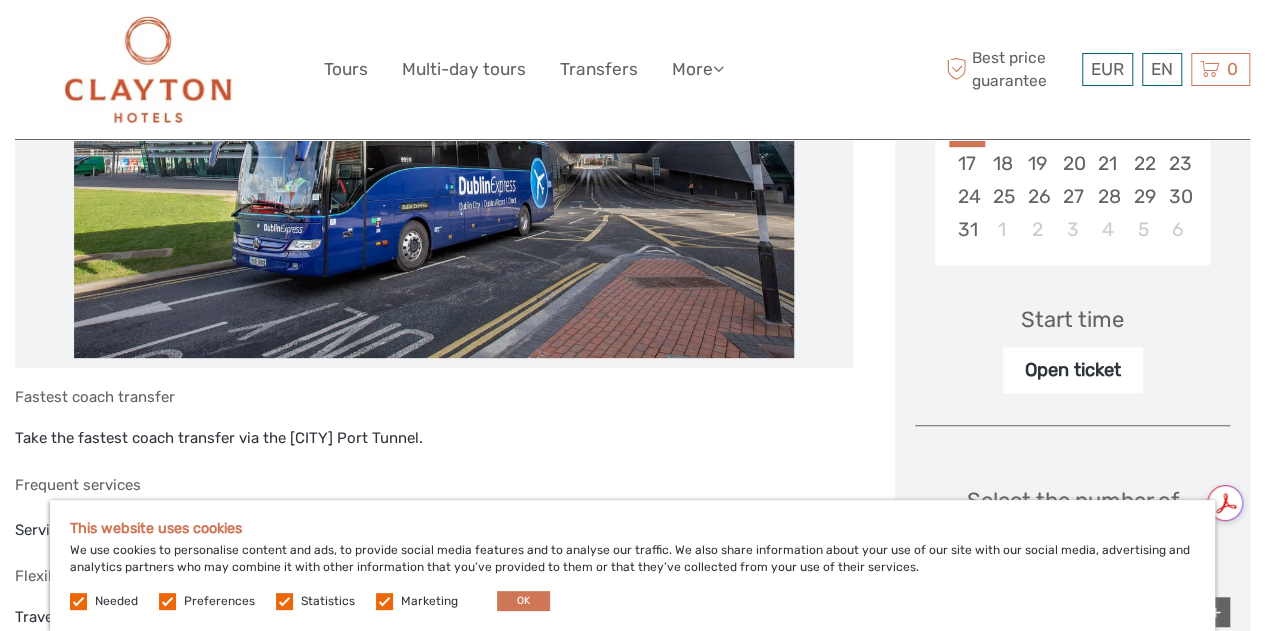 click on "Open ticket" at bounding box center (1073, 370) 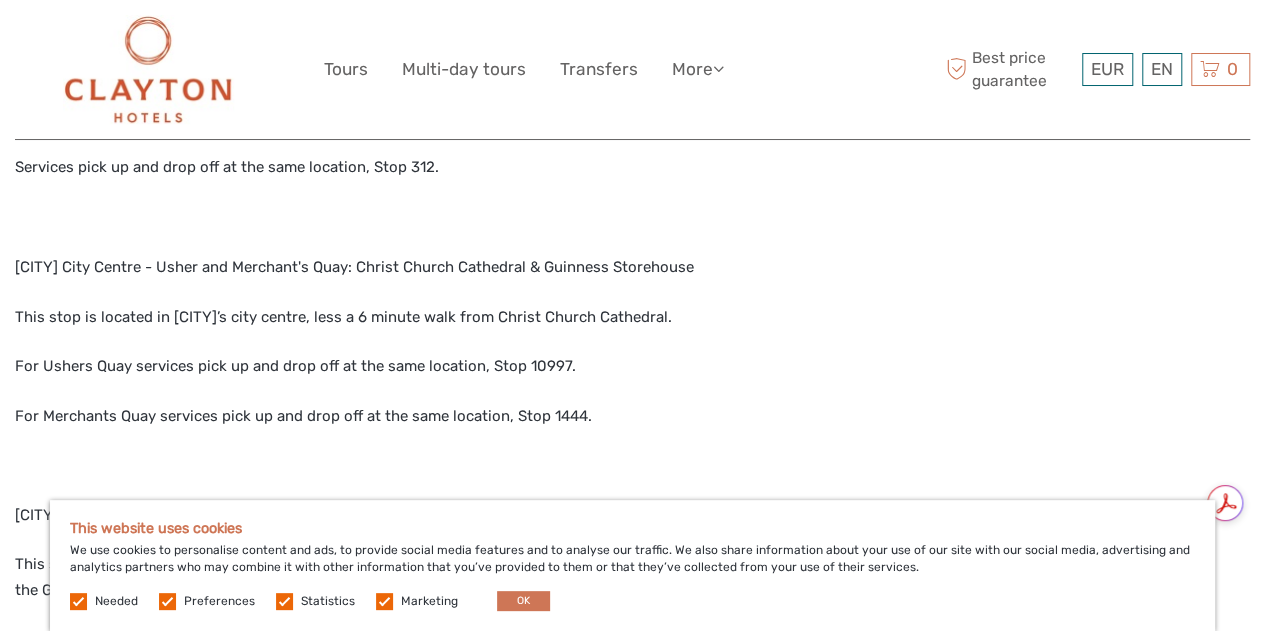 scroll, scrollTop: 1657, scrollLeft: 0, axis: vertical 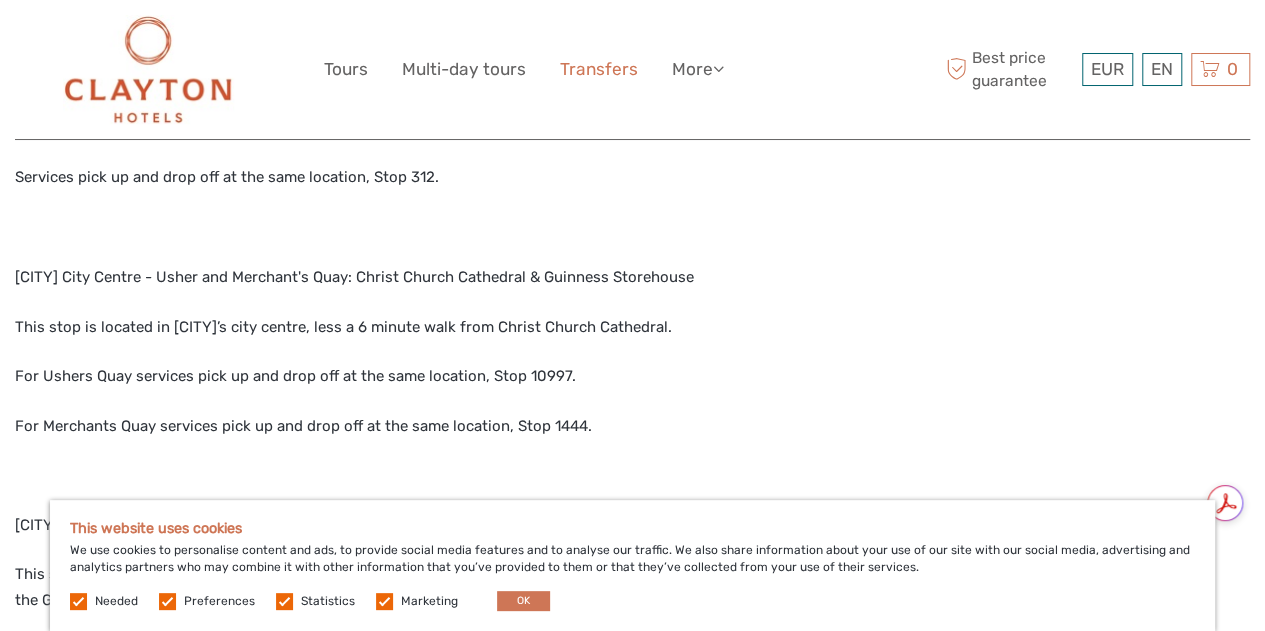click on "Transfers" at bounding box center (599, 69) 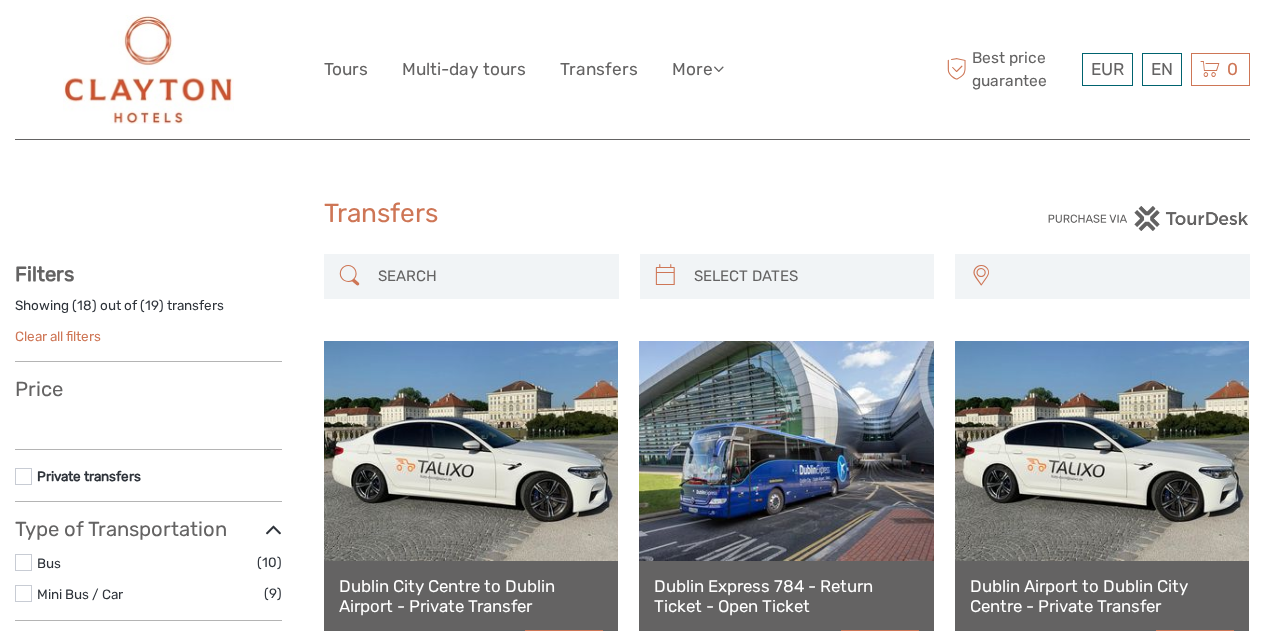 select 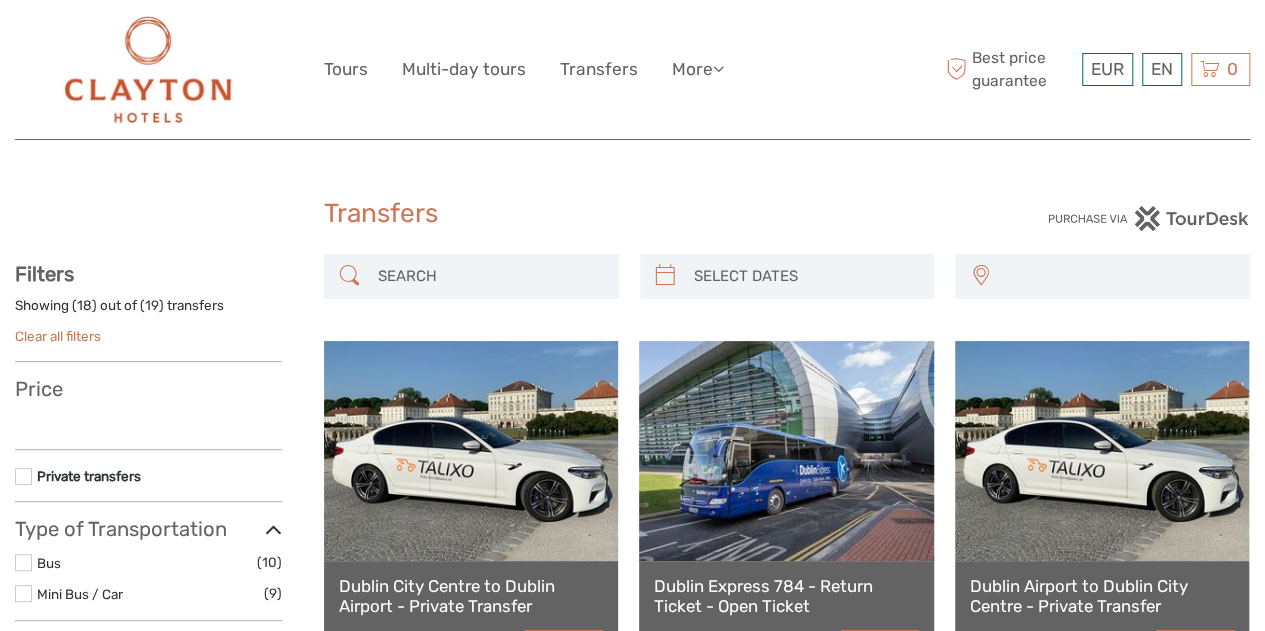 select 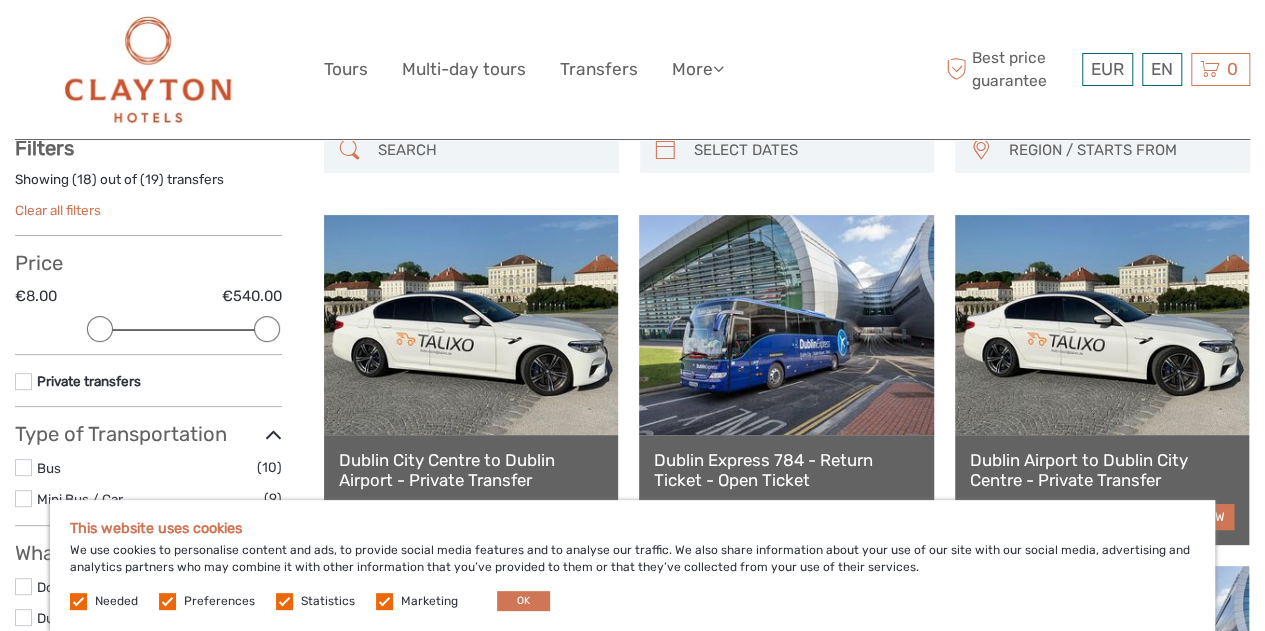 scroll, scrollTop: 0, scrollLeft: 0, axis: both 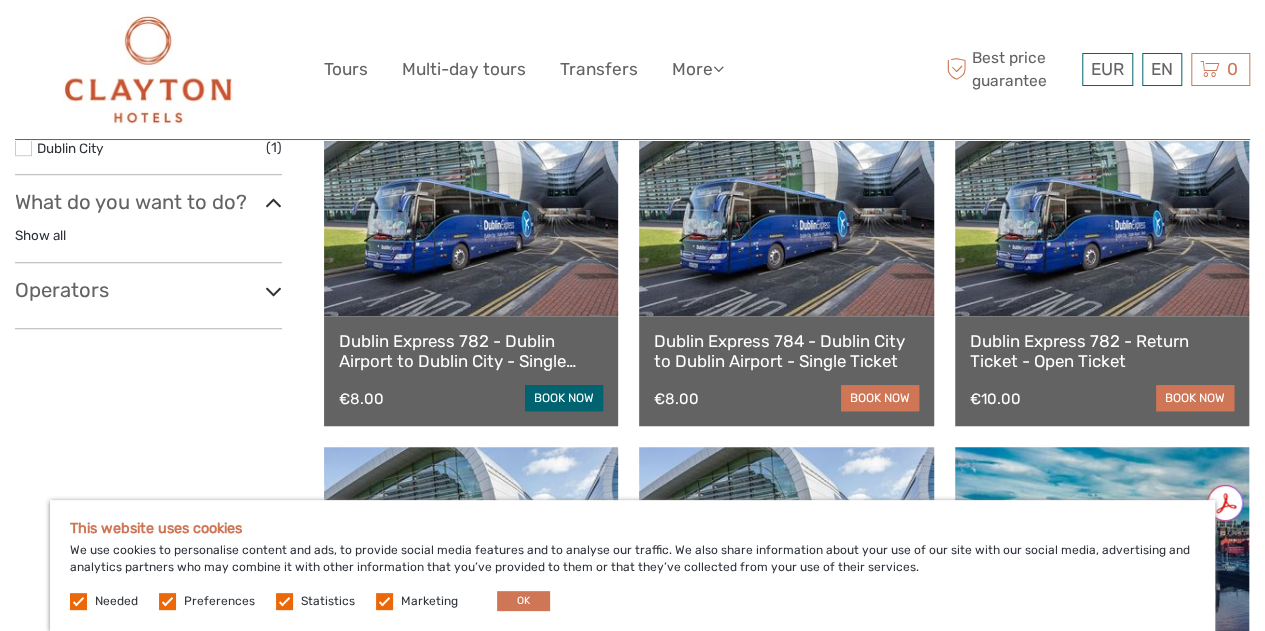 click on "book now" at bounding box center [564, 398] 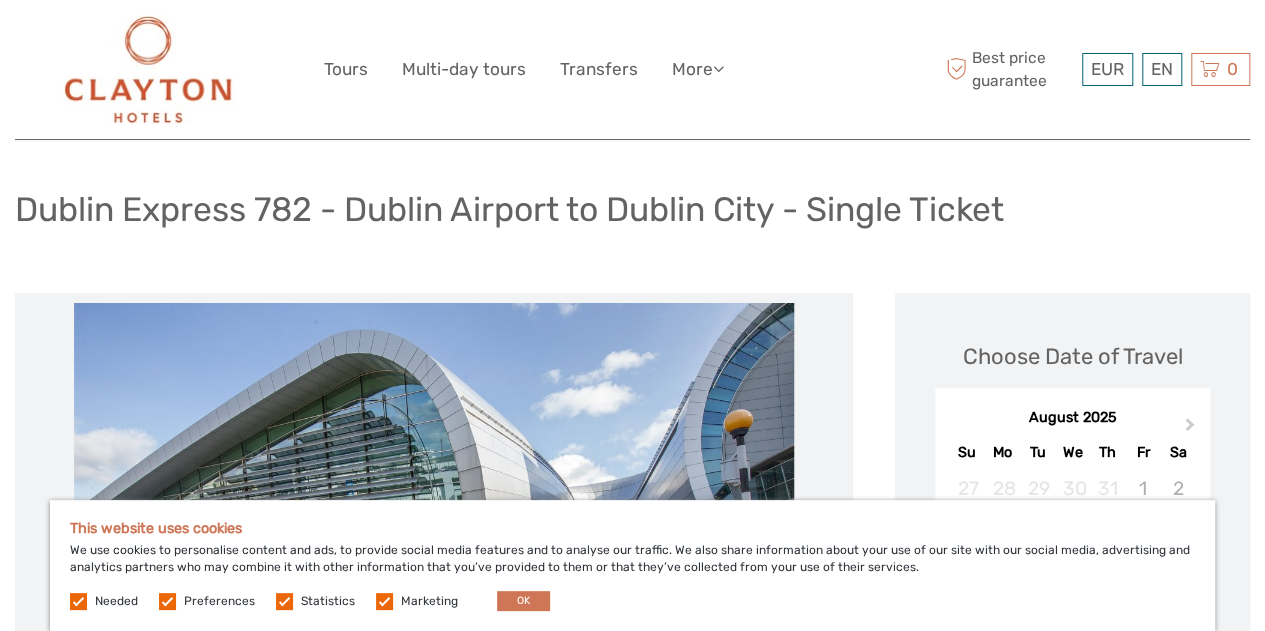 scroll, scrollTop: 101, scrollLeft: 0, axis: vertical 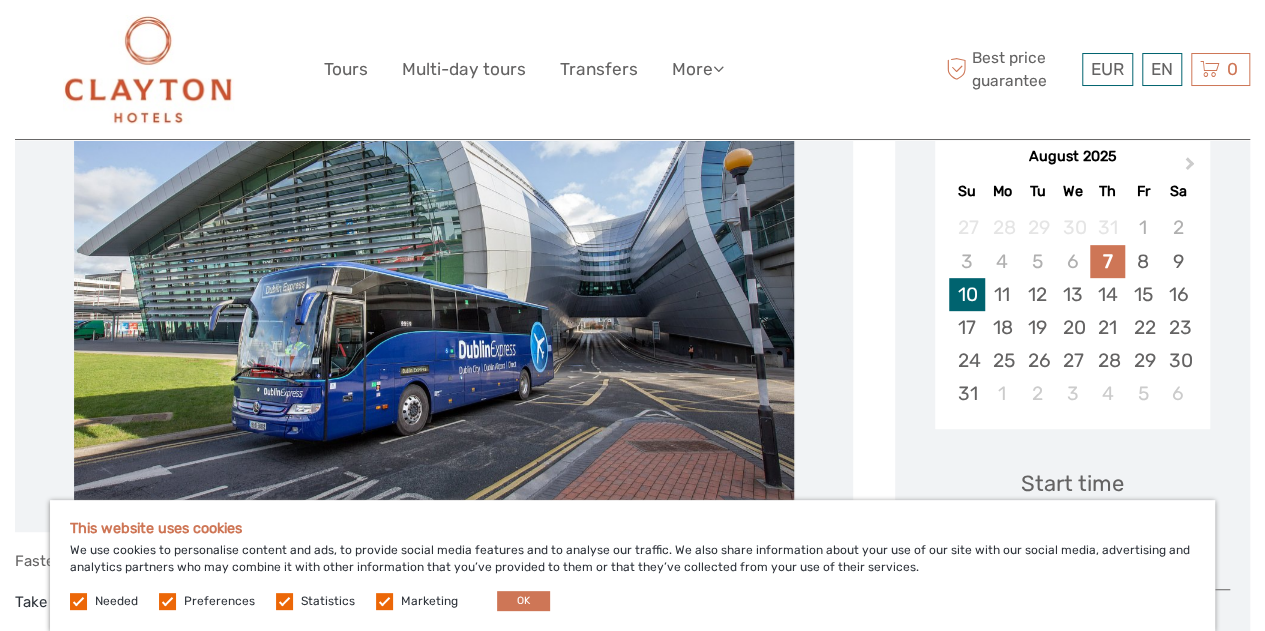 click on "10" at bounding box center (966, 294) 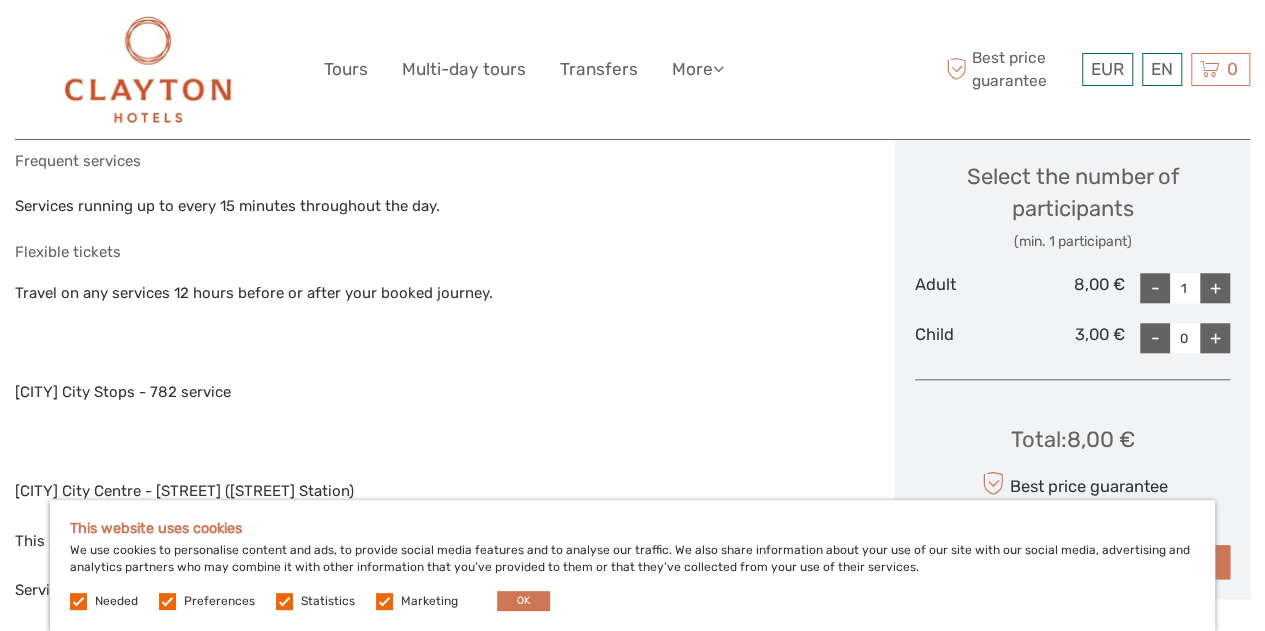 scroll, scrollTop: 849, scrollLeft: 0, axis: vertical 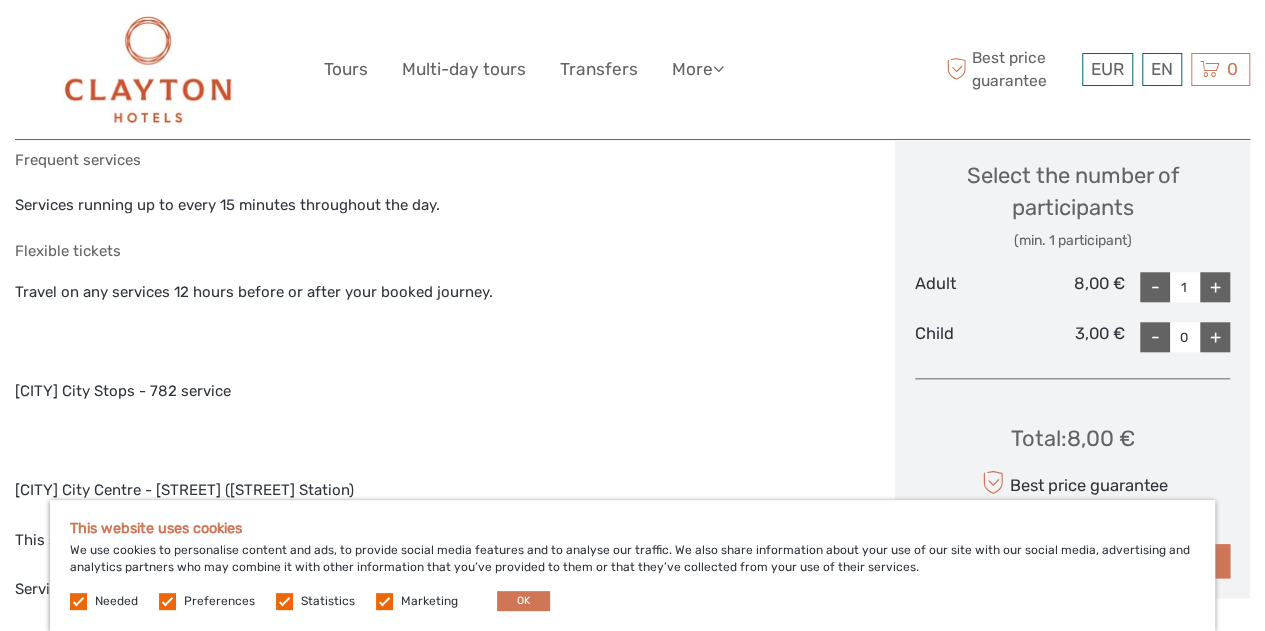 click on "+" at bounding box center (1215, 287) 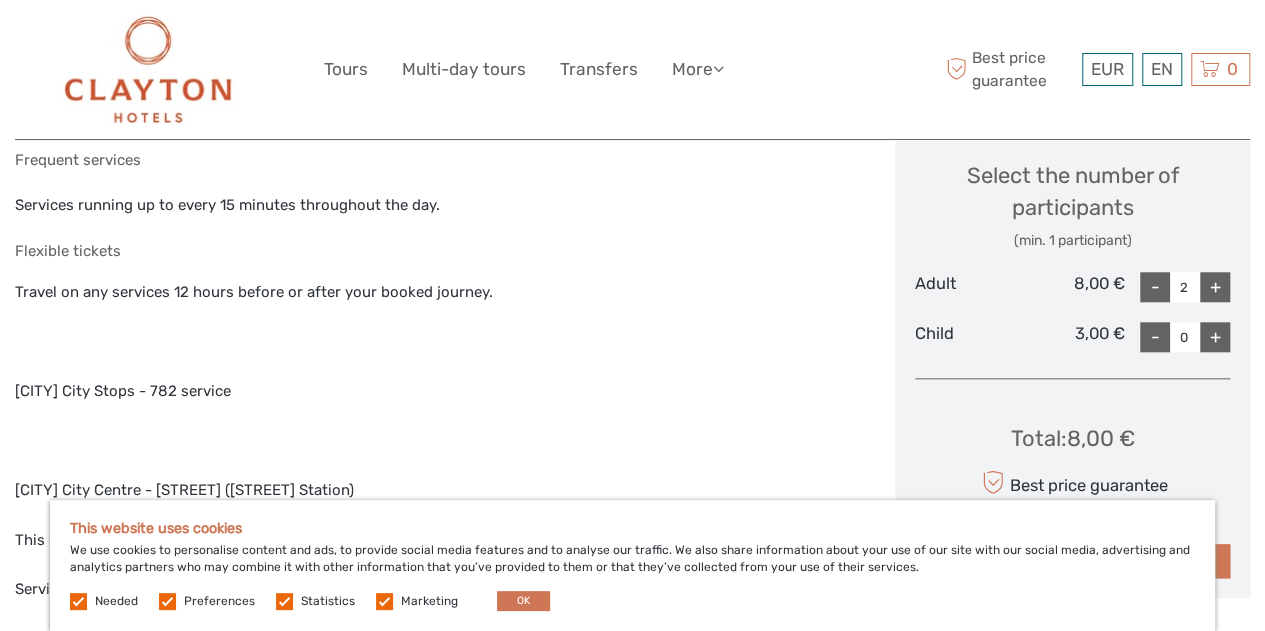 type on "2" 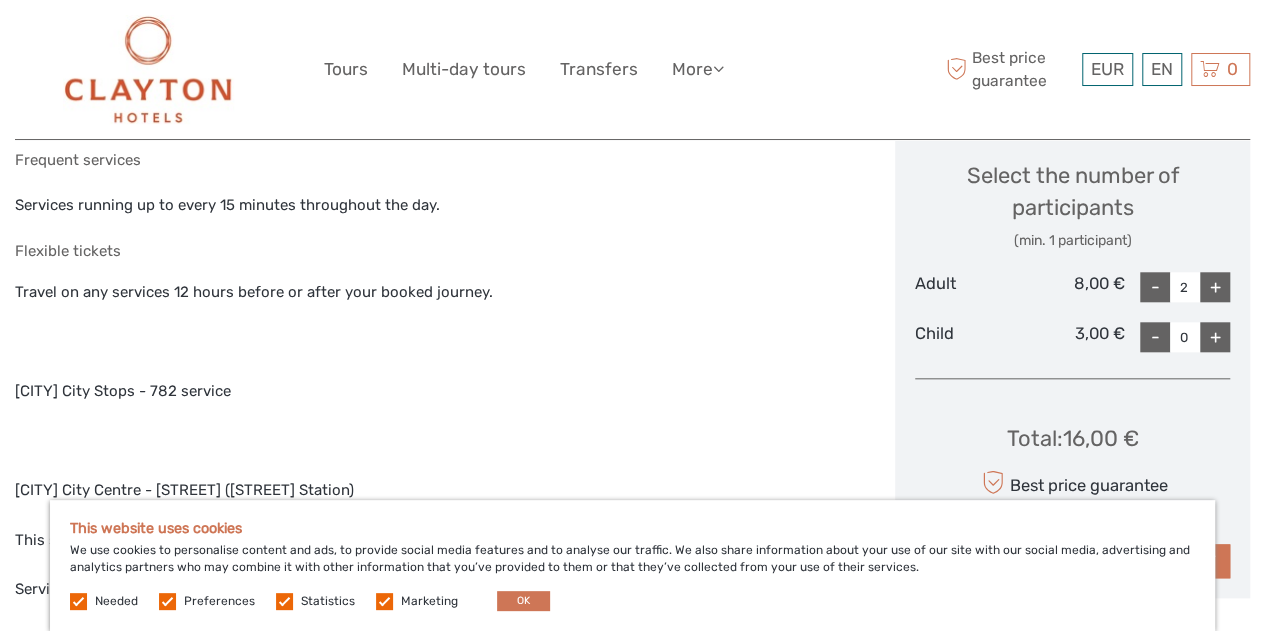 click on "+" at bounding box center (1215, 337) 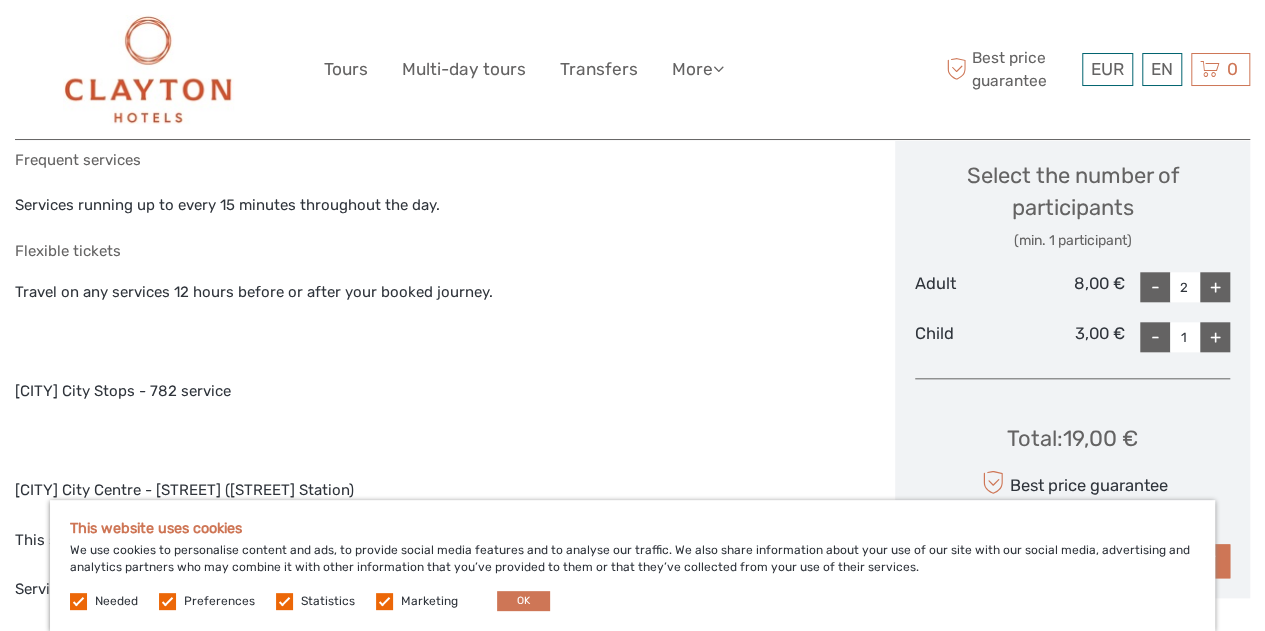 click on "+" at bounding box center (1215, 337) 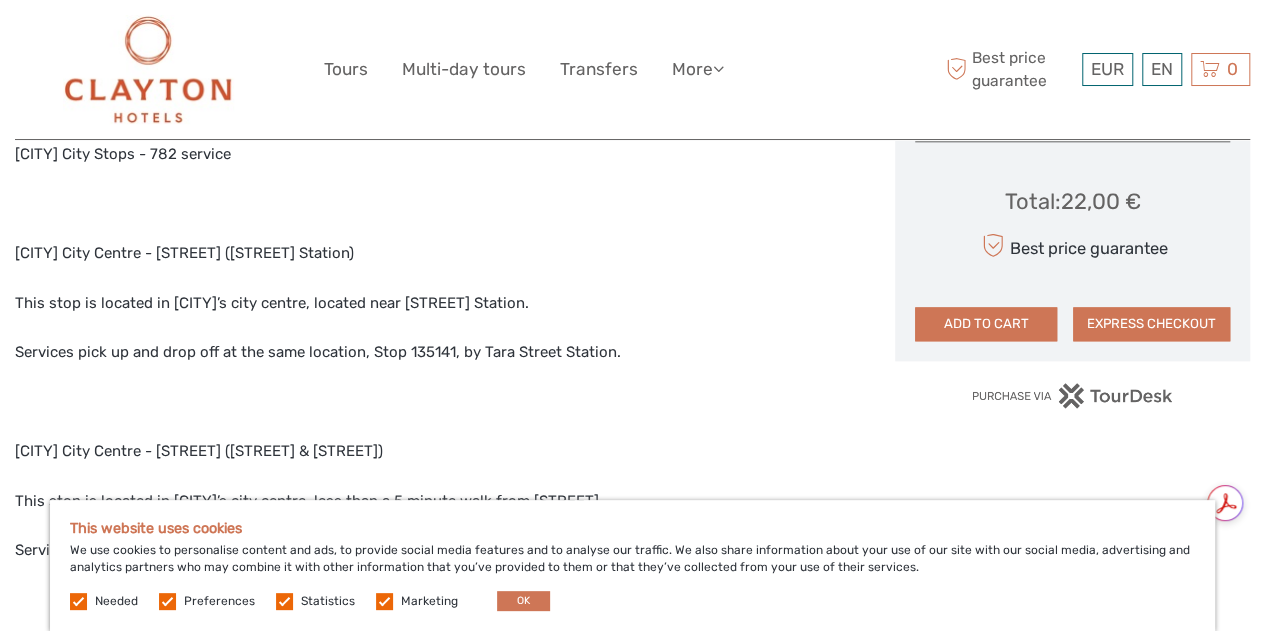 scroll, scrollTop: 1071, scrollLeft: 0, axis: vertical 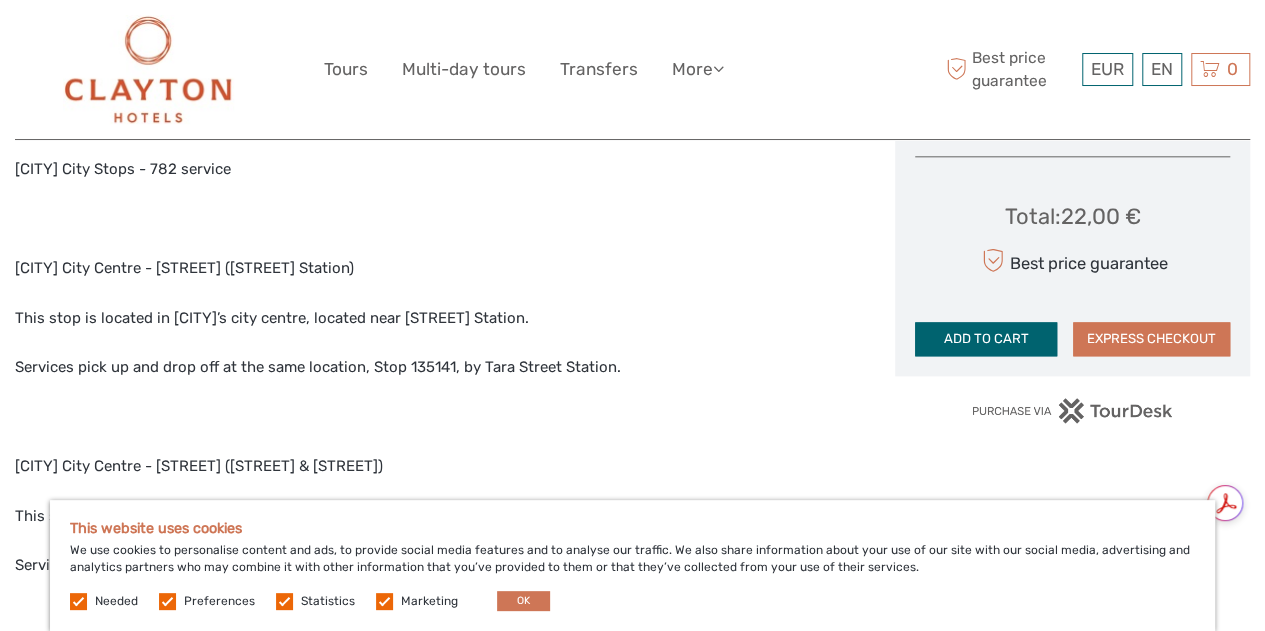 click on "ADD TO CART" at bounding box center [986, 339] 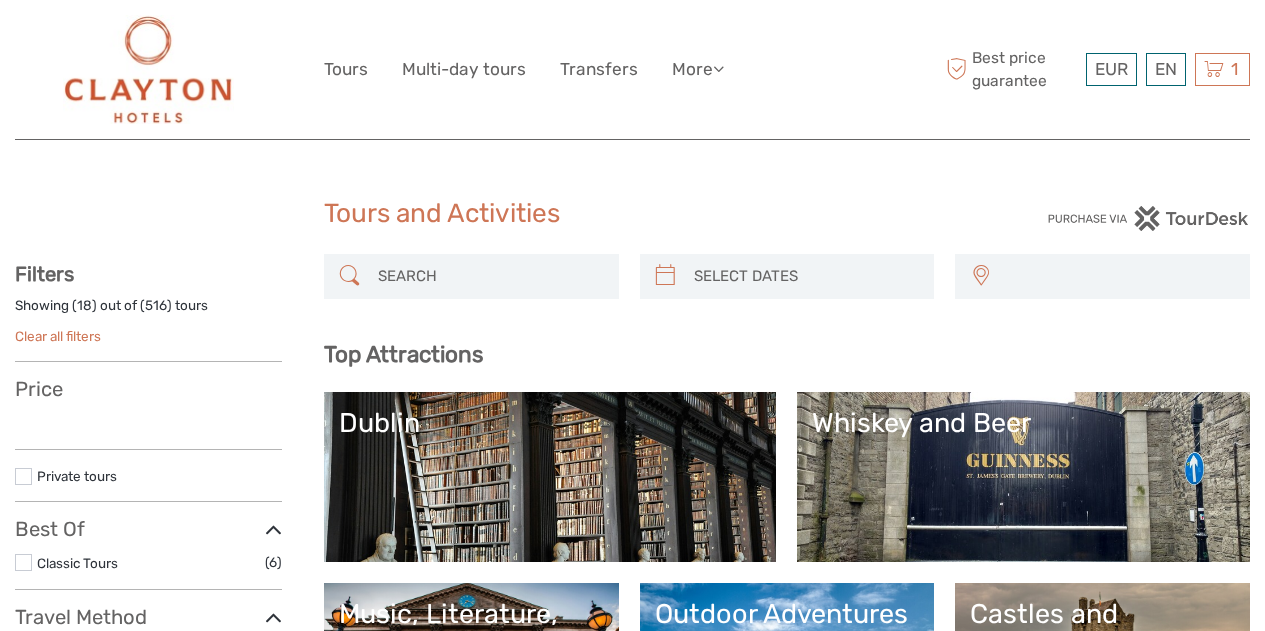 select 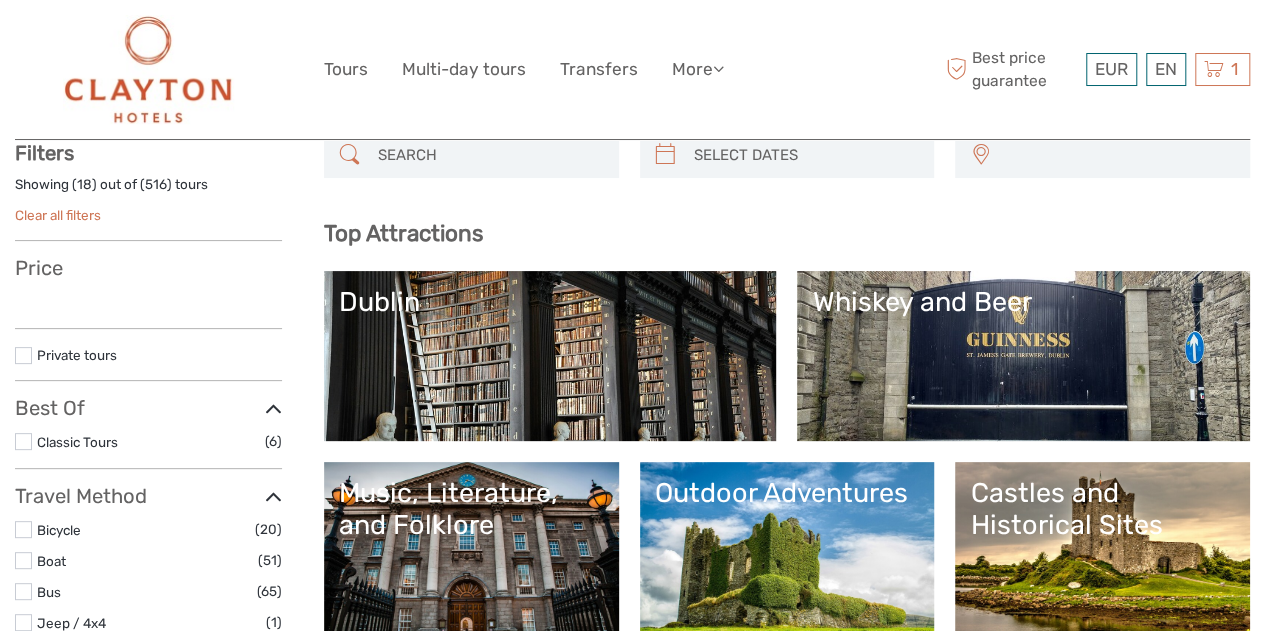 select 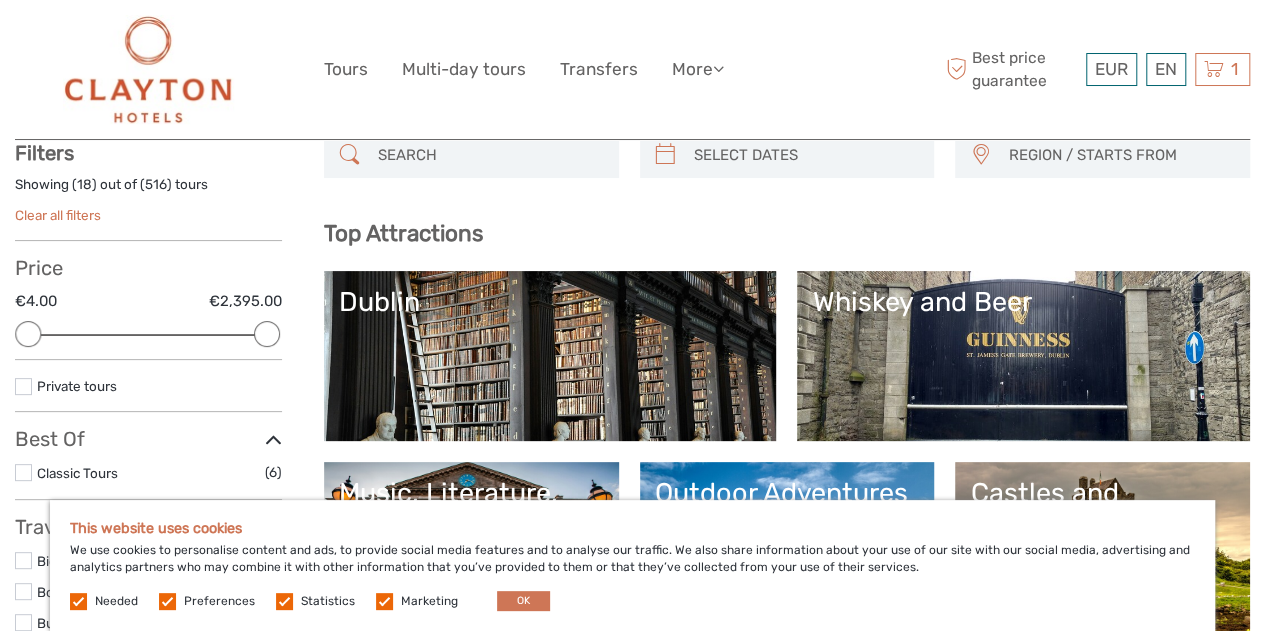 scroll, scrollTop: 144, scrollLeft: 0, axis: vertical 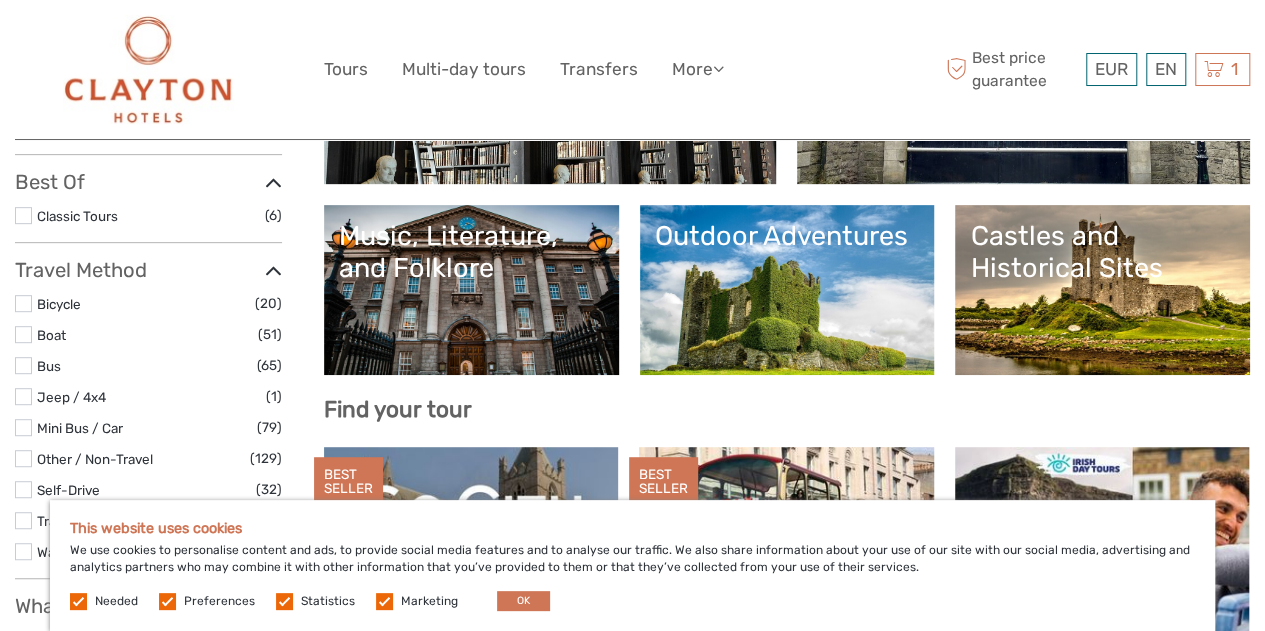 click on "Music, Literature, and Folklore" at bounding box center [471, 290] 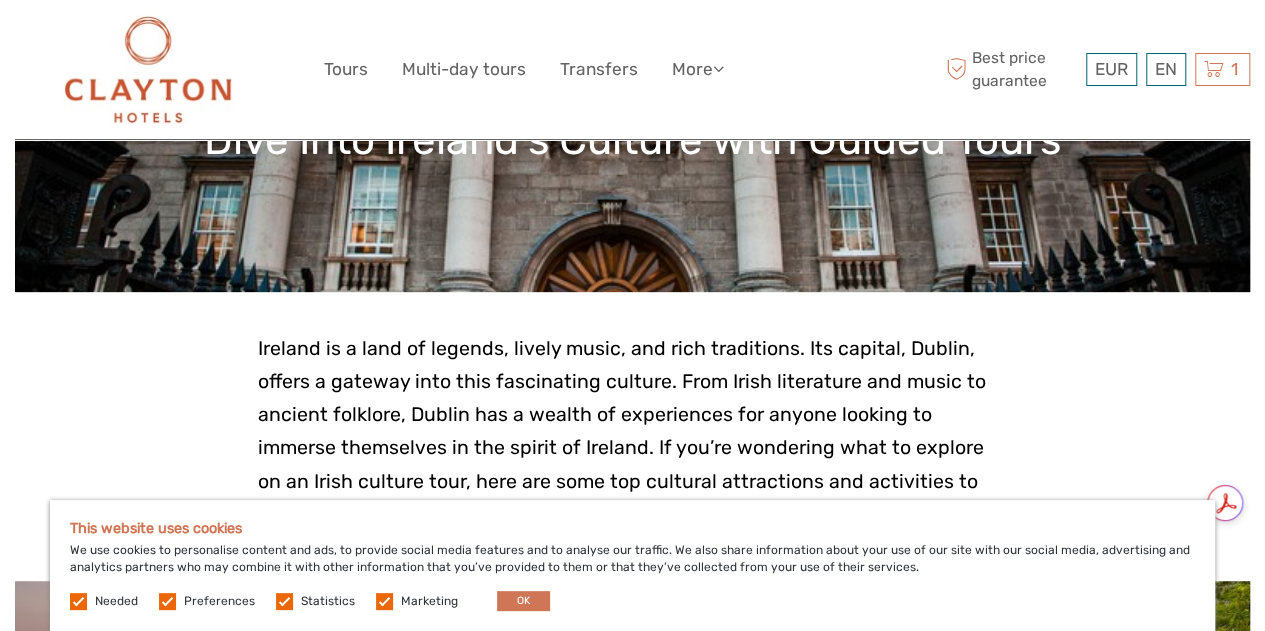 scroll, scrollTop: 301, scrollLeft: 0, axis: vertical 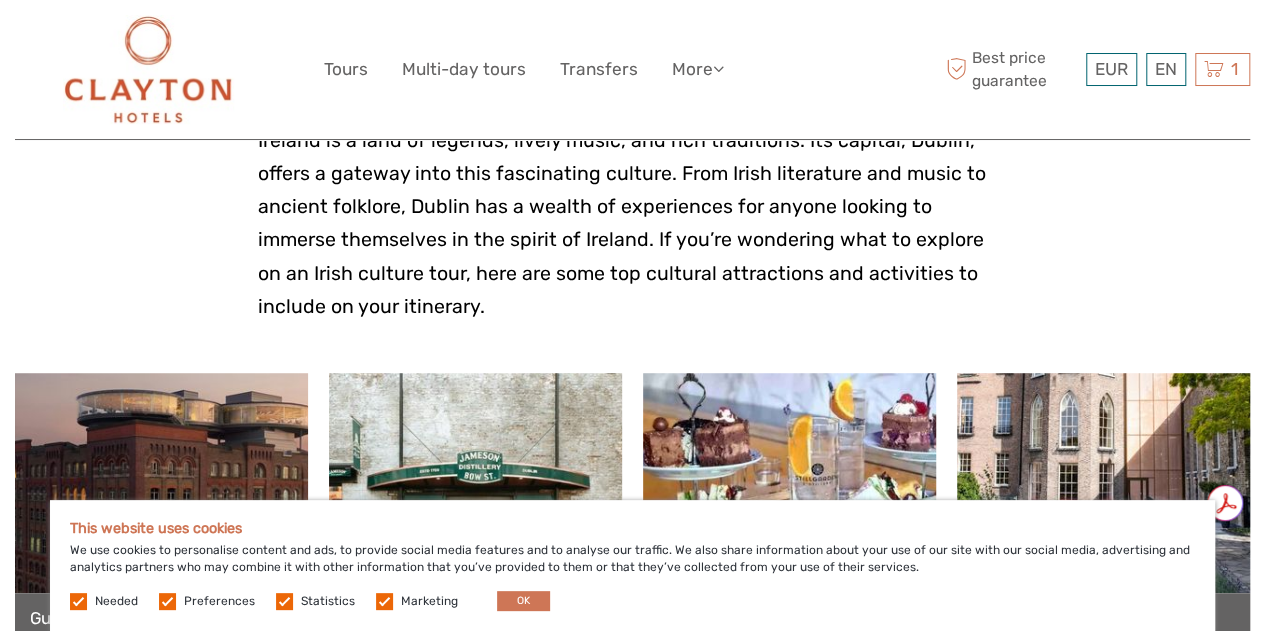 click at bounding box center (384, 601) 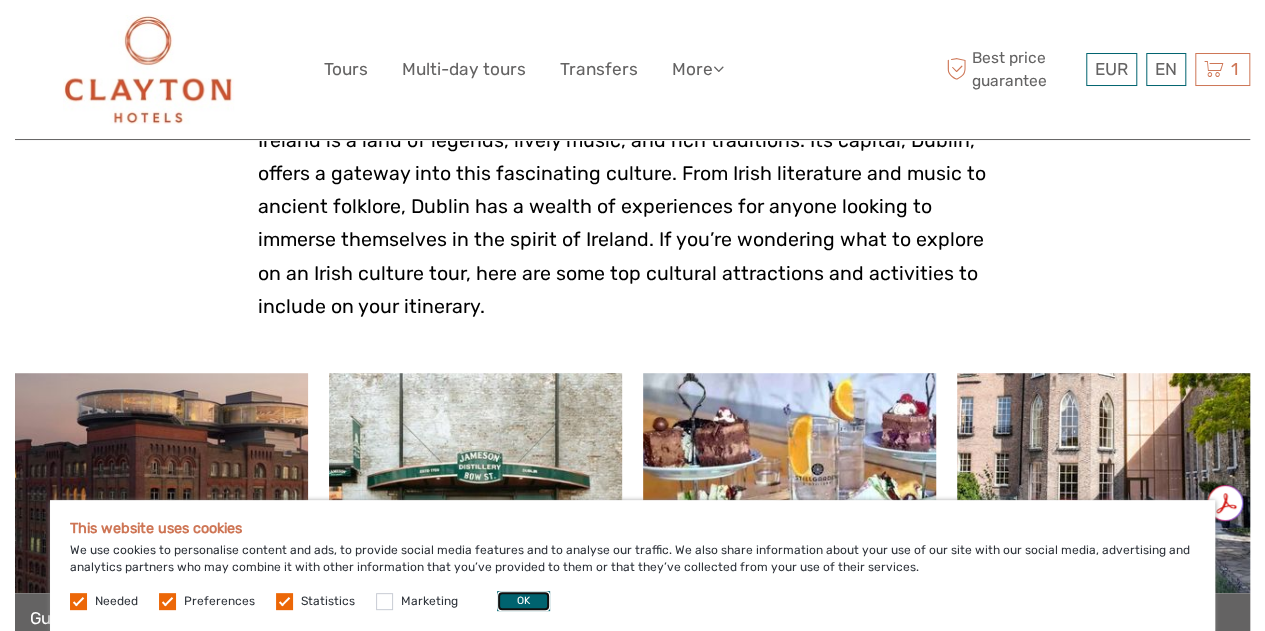 click on "OK" at bounding box center [523, 601] 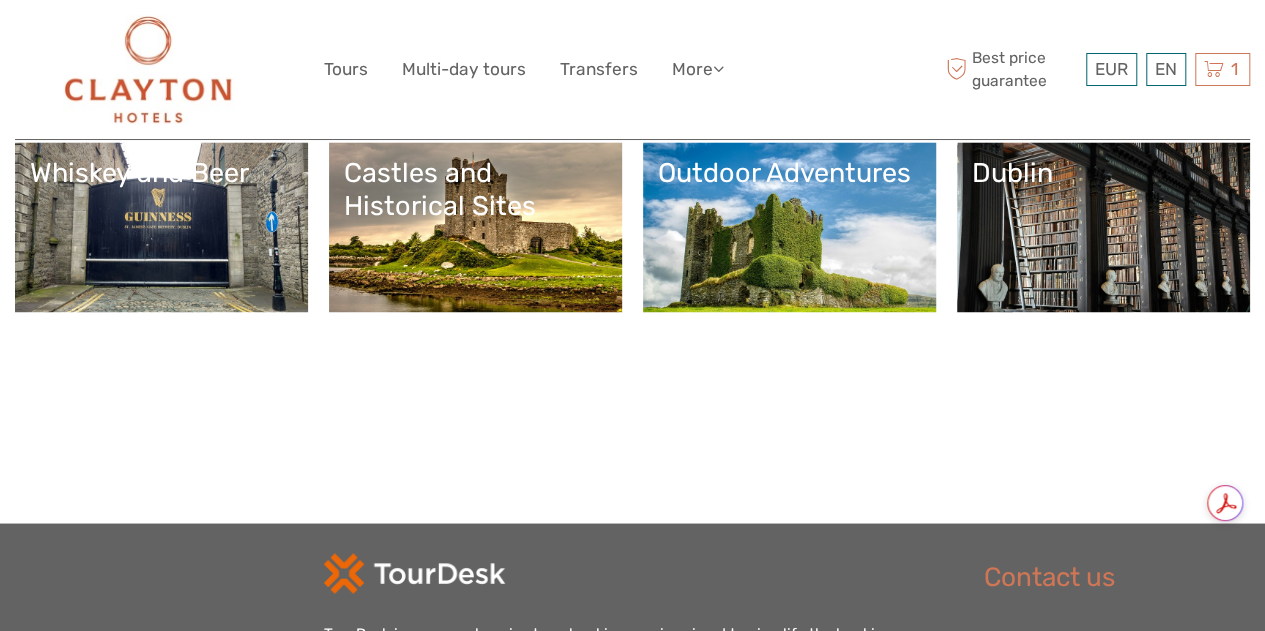 scroll, scrollTop: 5348, scrollLeft: 0, axis: vertical 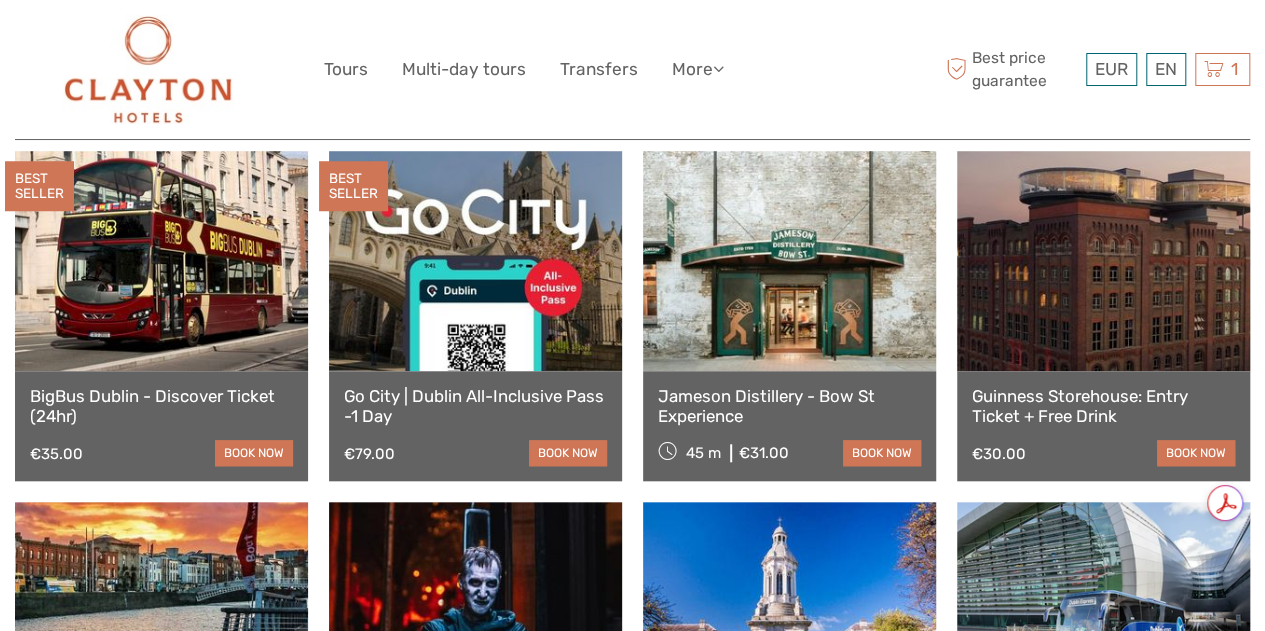 click at bounding box center (475, 261) 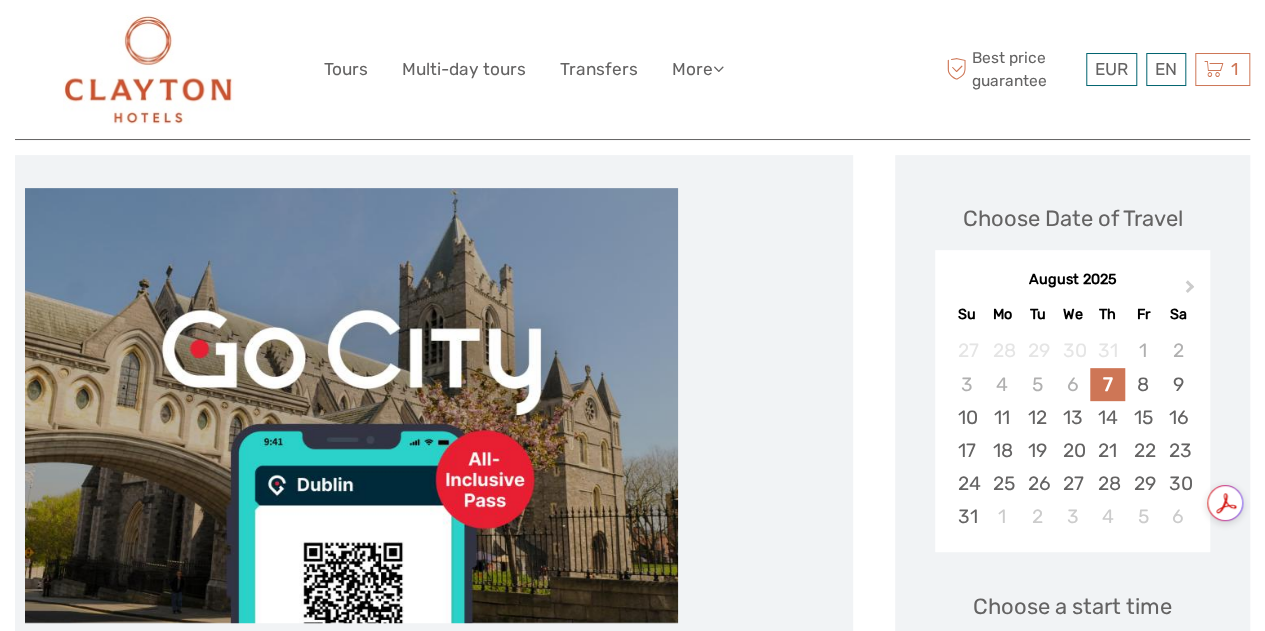 scroll, scrollTop: 485, scrollLeft: 0, axis: vertical 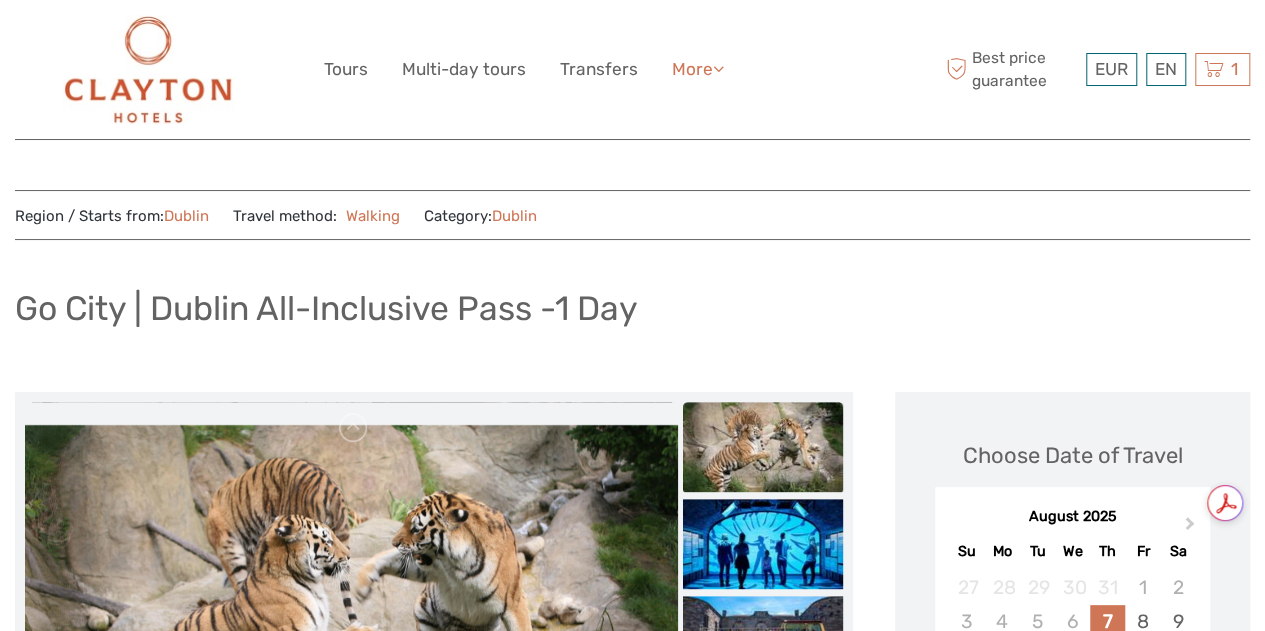 click on "More" at bounding box center [698, 69] 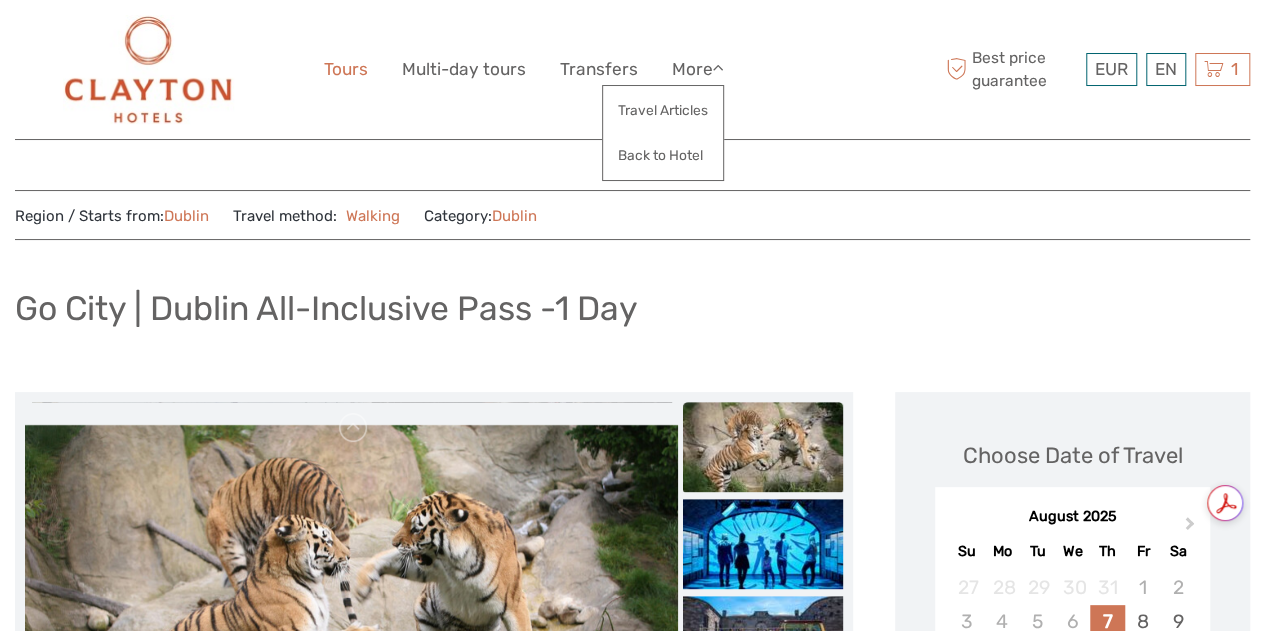 click on "Tours" at bounding box center (346, 69) 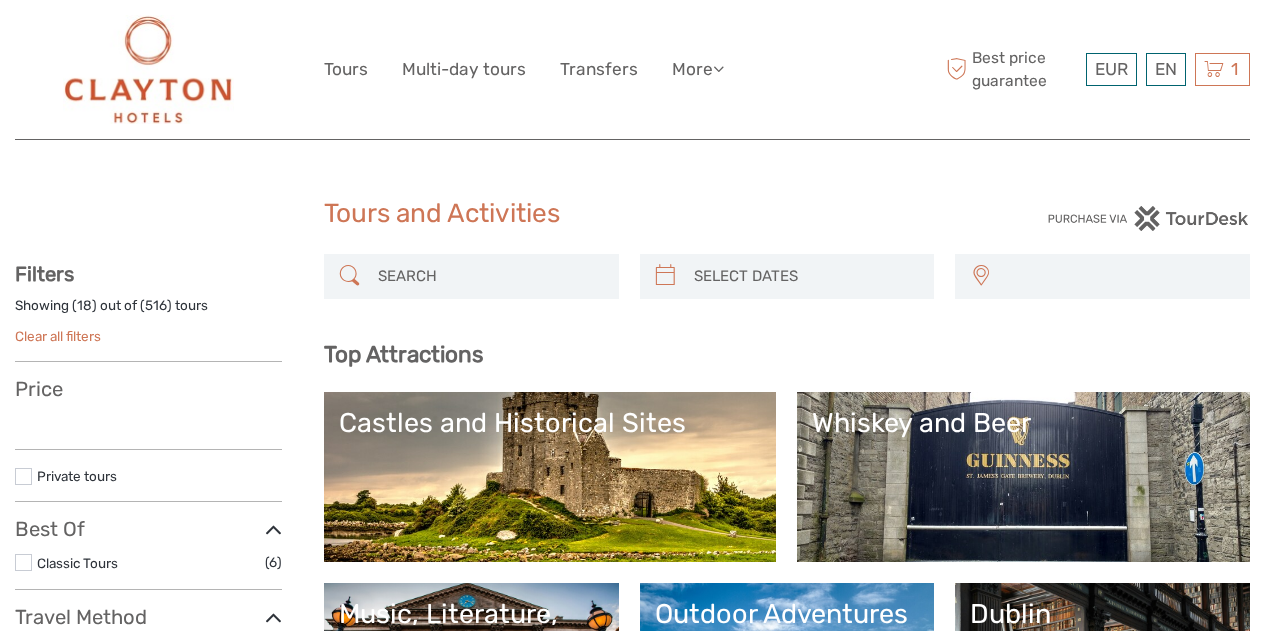 select 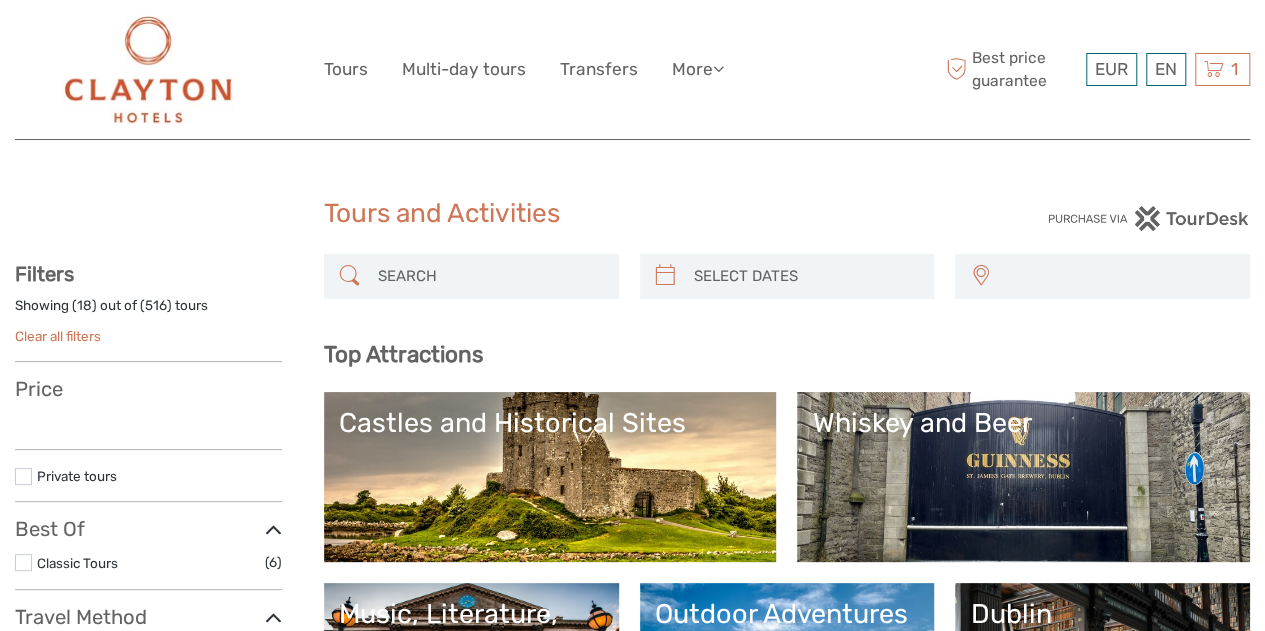 select 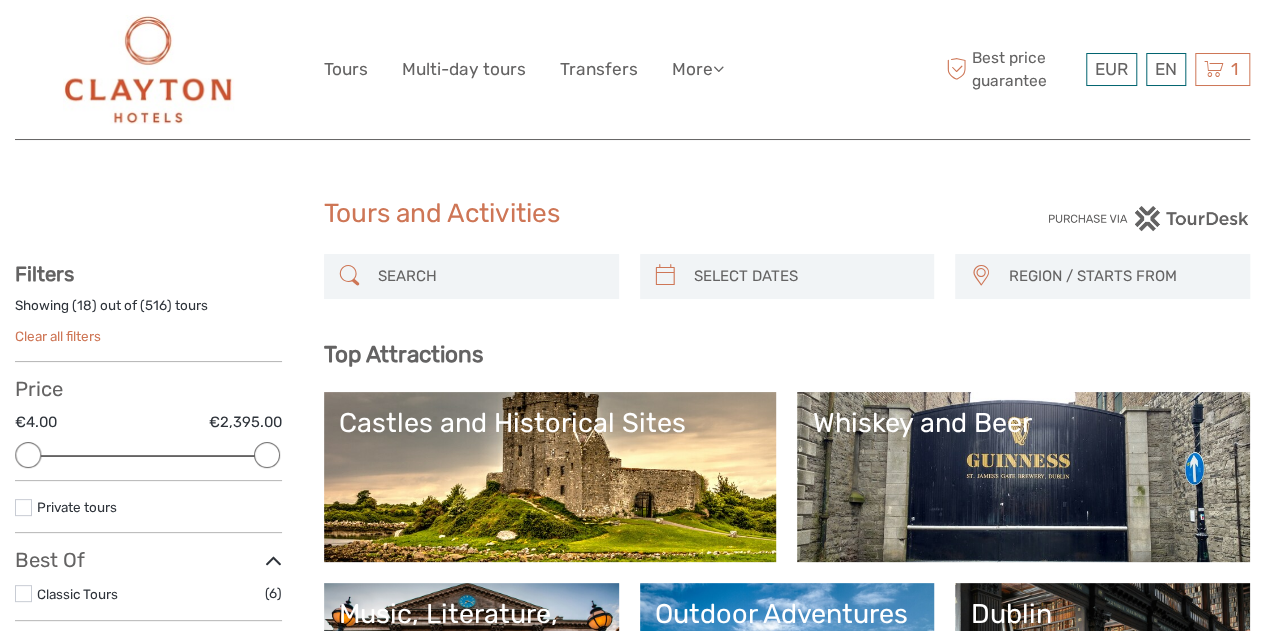 scroll, scrollTop: 0, scrollLeft: 0, axis: both 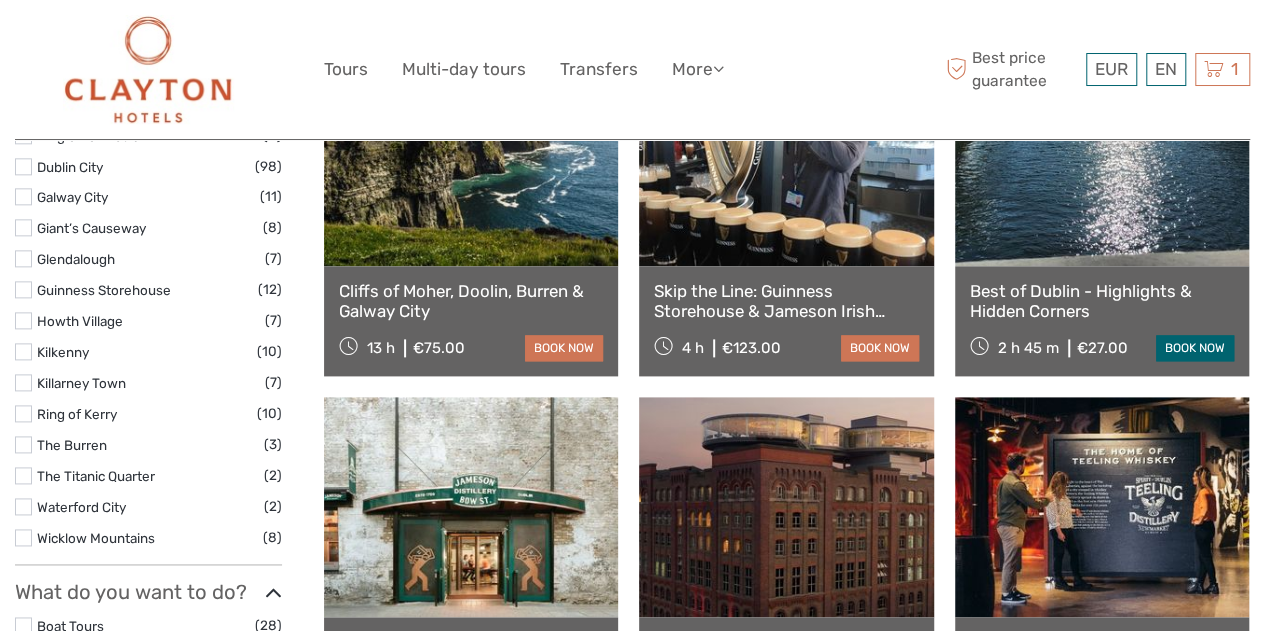 click on "book now" at bounding box center (1195, 348) 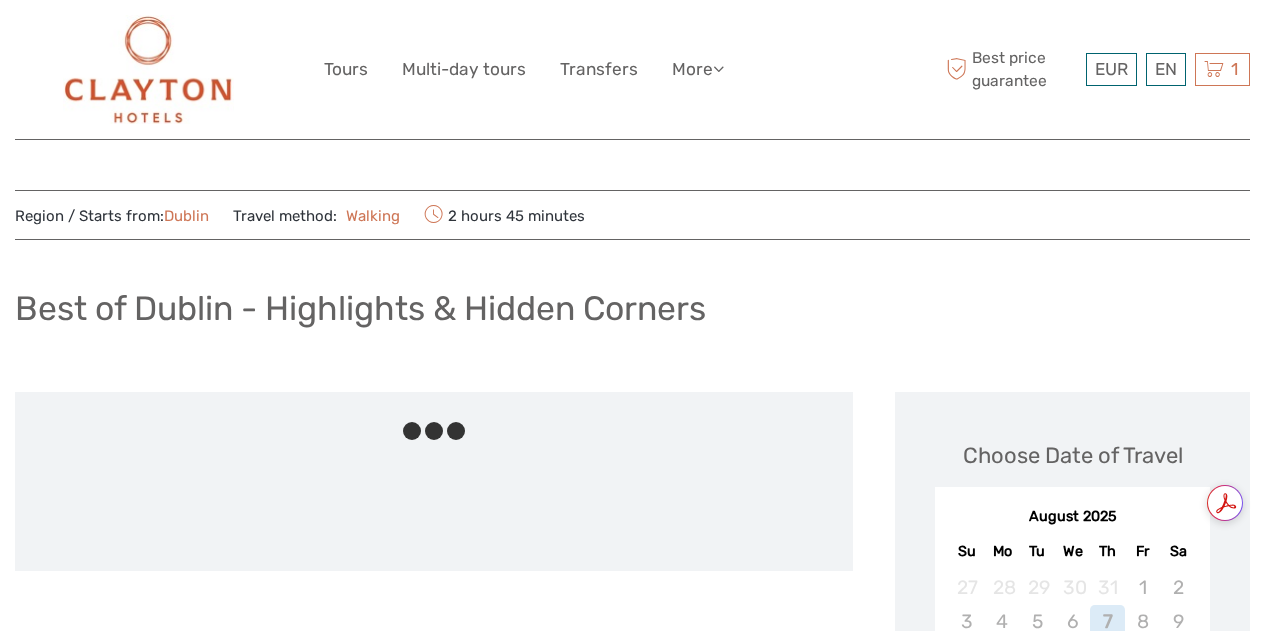 scroll, scrollTop: 0, scrollLeft: 0, axis: both 